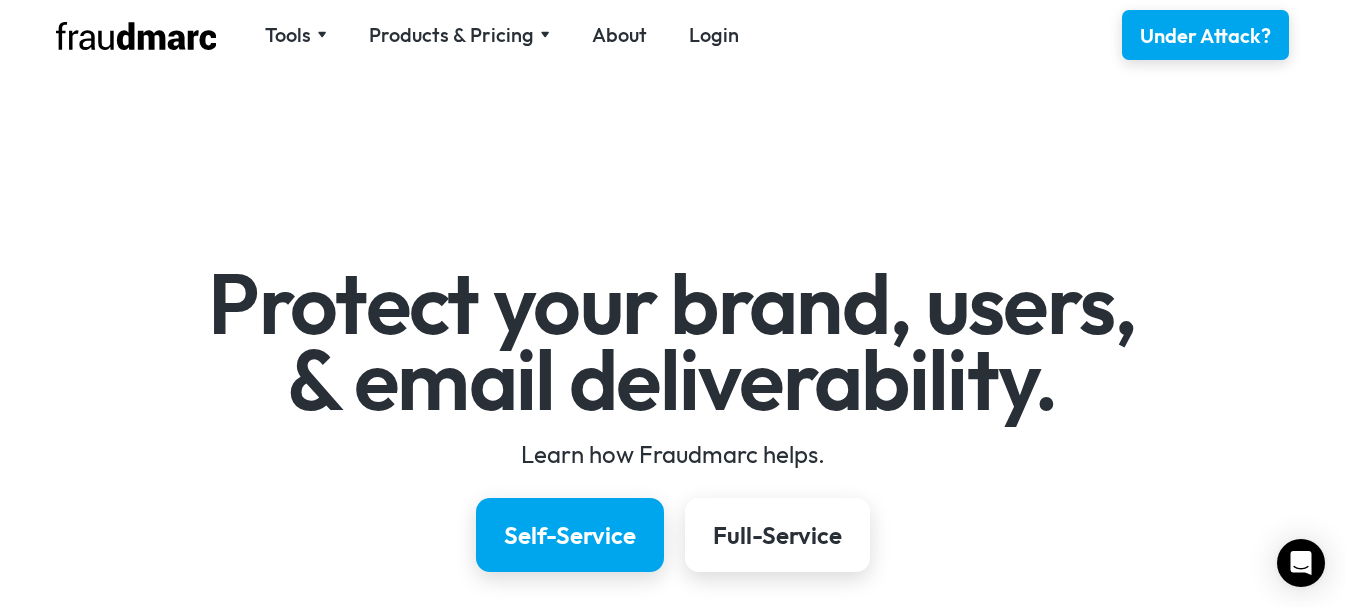 scroll, scrollTop: 0, scrollLeft: 0, axis: both 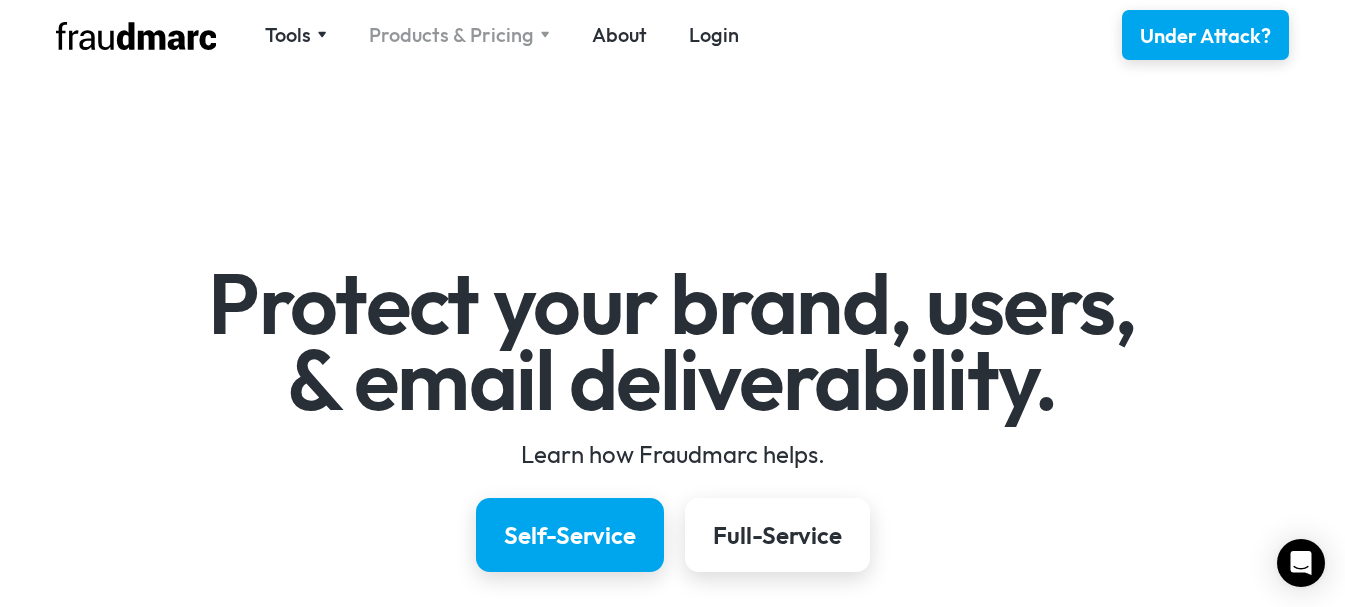 click on "Products & Pricing" at bounding box center [451, 35] 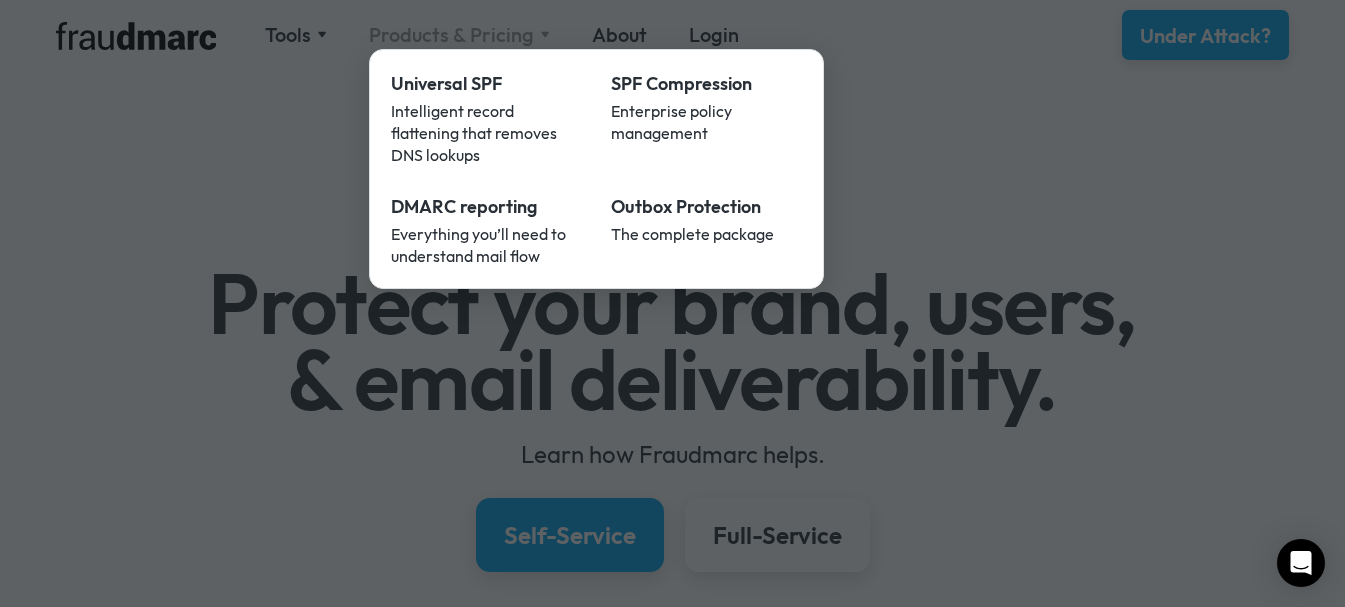 click at bounding box center [672, 303] 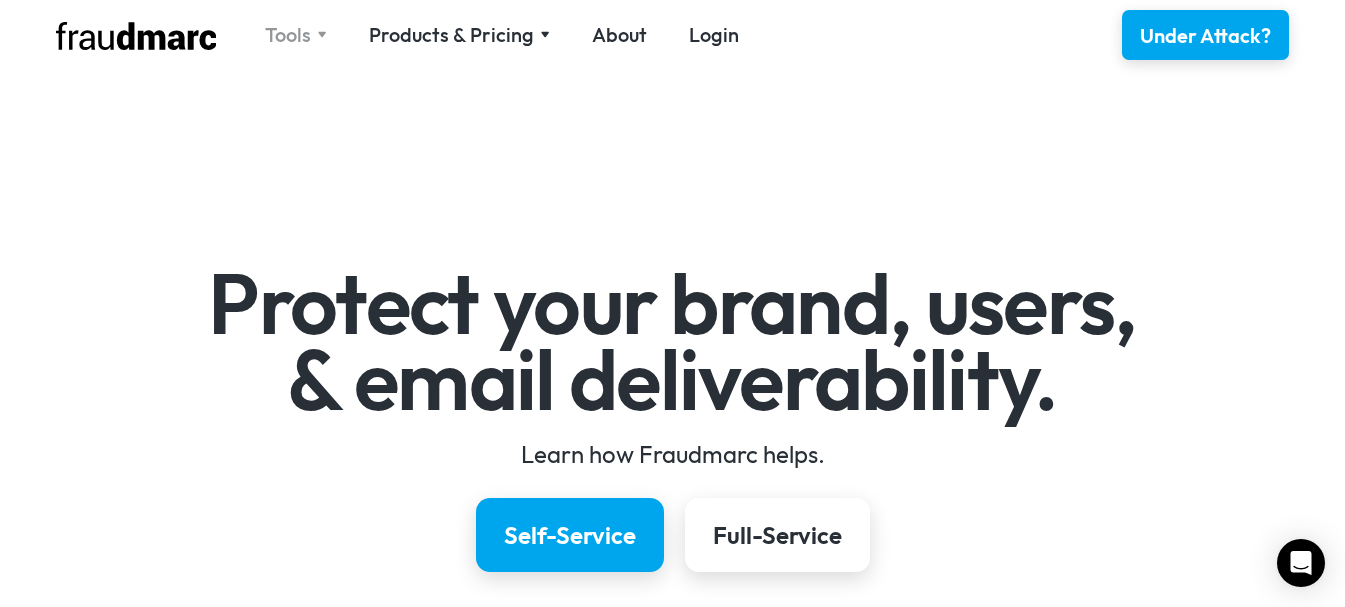 click on "Tools" at bounding box center (288, 35) 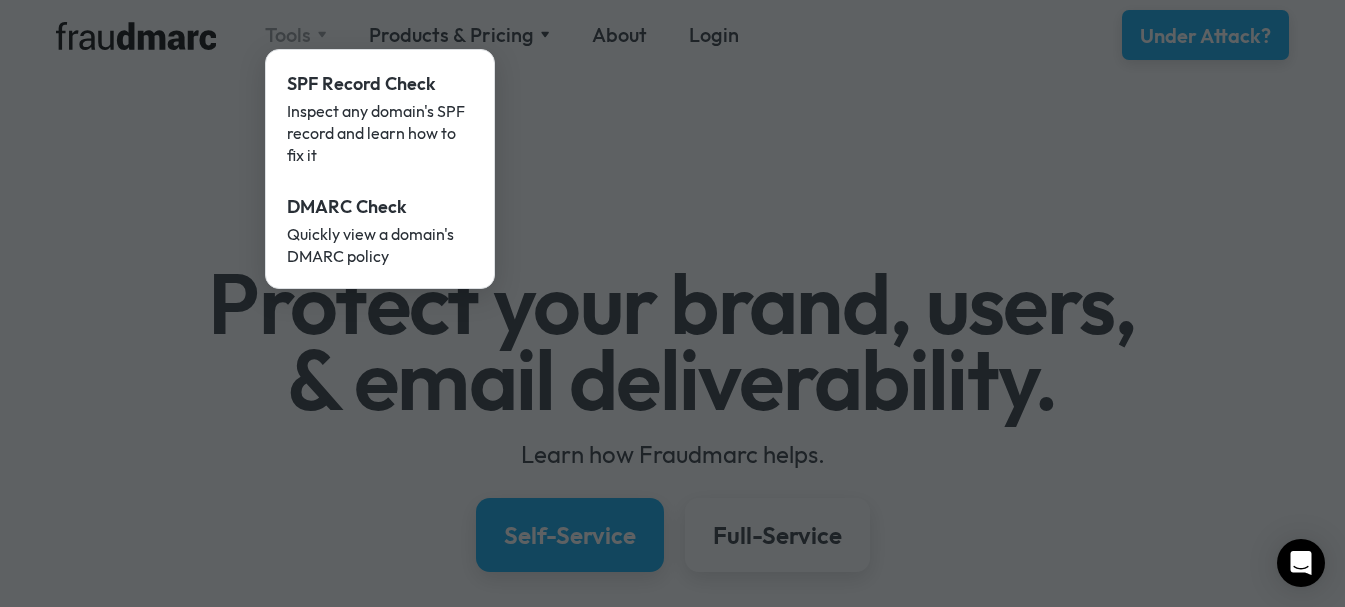click at bounding box center [672, 303] 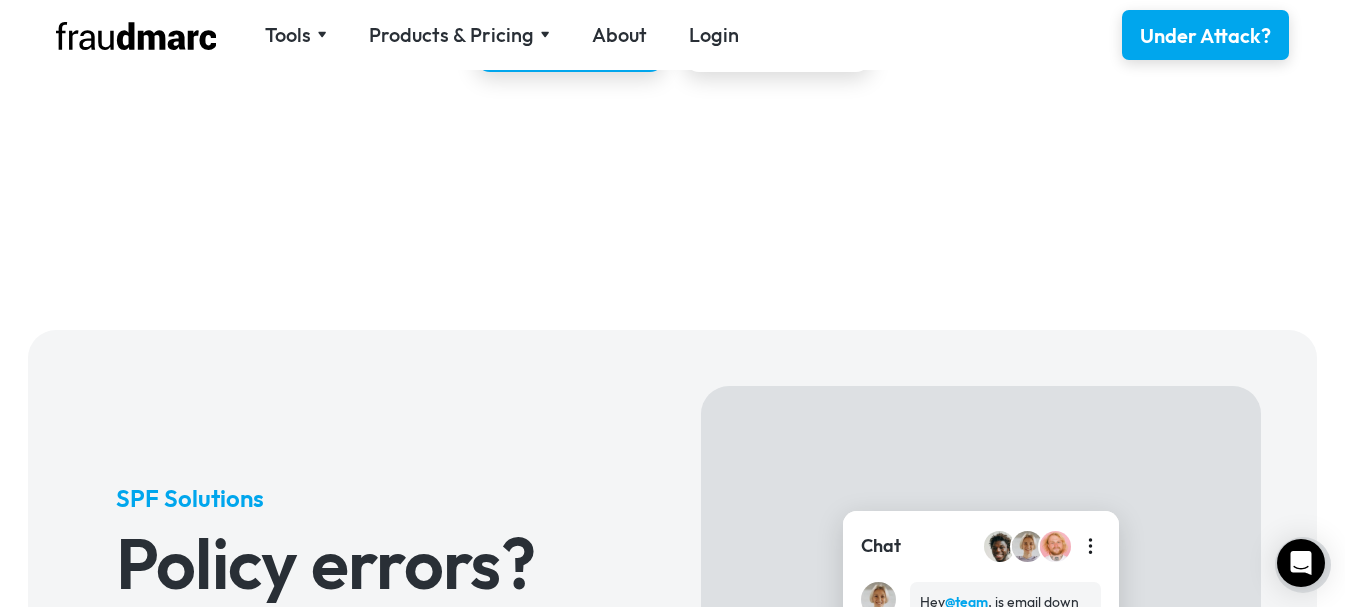 scroll, scrollTop: 800, scrollLeft: 0, axis: vertical 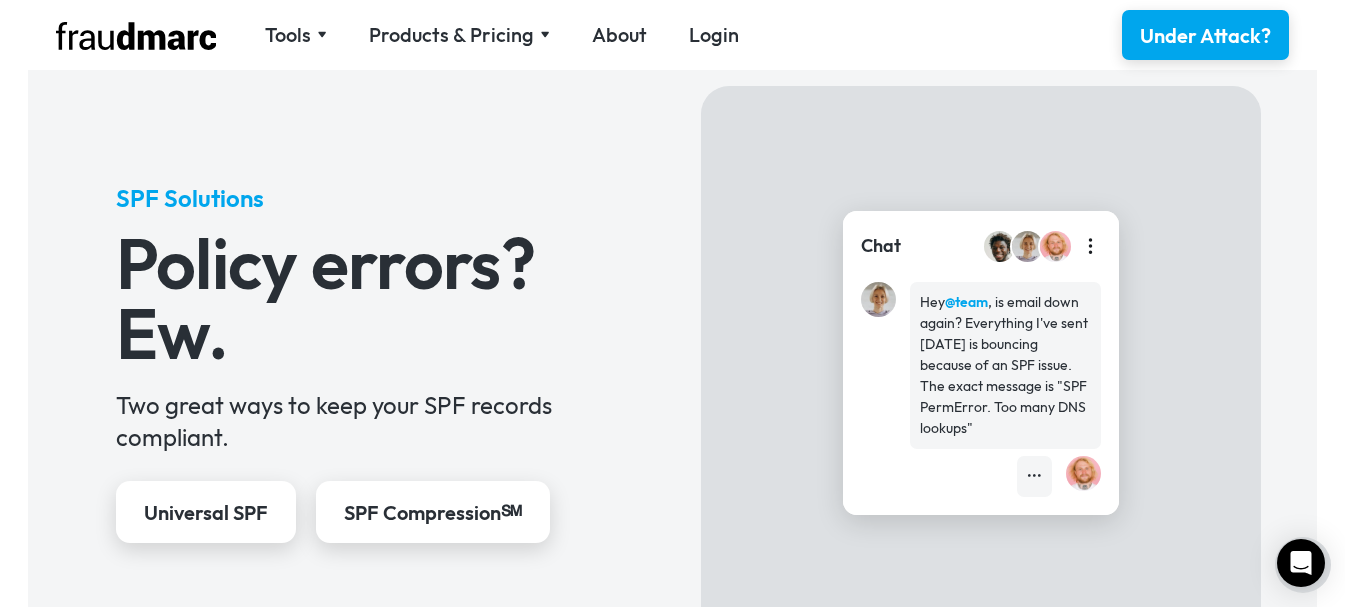 click at bounding box center (20, 3107) 